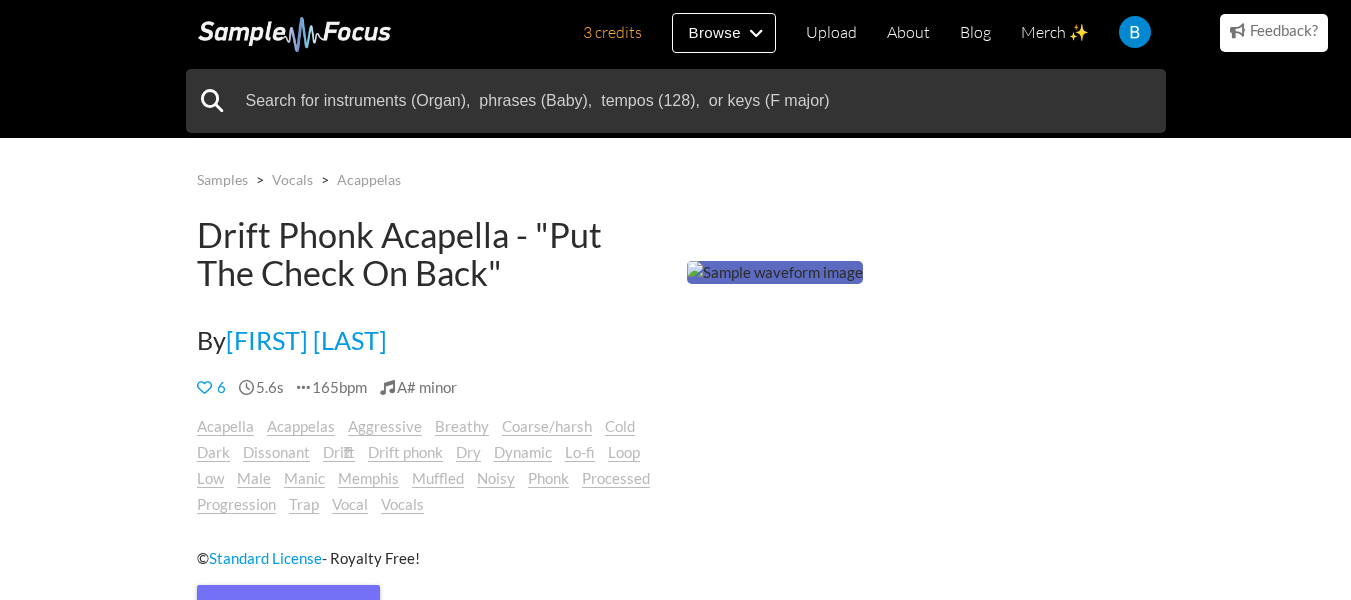 scroll, scrollTop: 0, scrollLeft: 0, axis: both 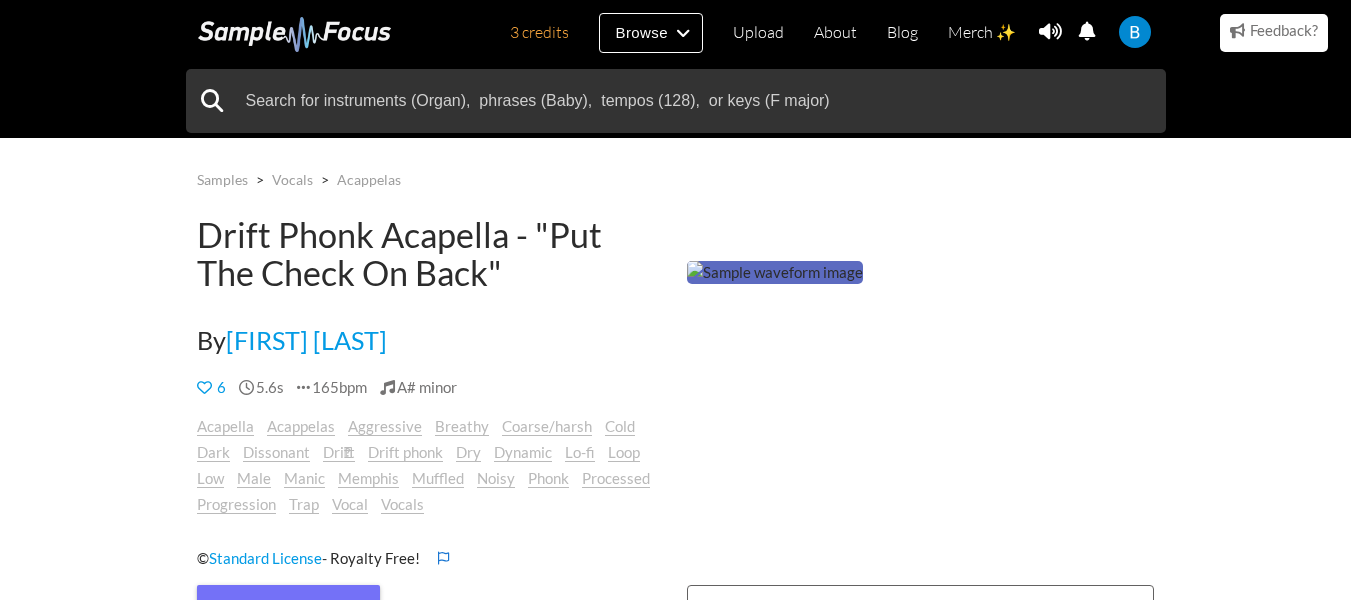 click at bounding box center [295, 34] 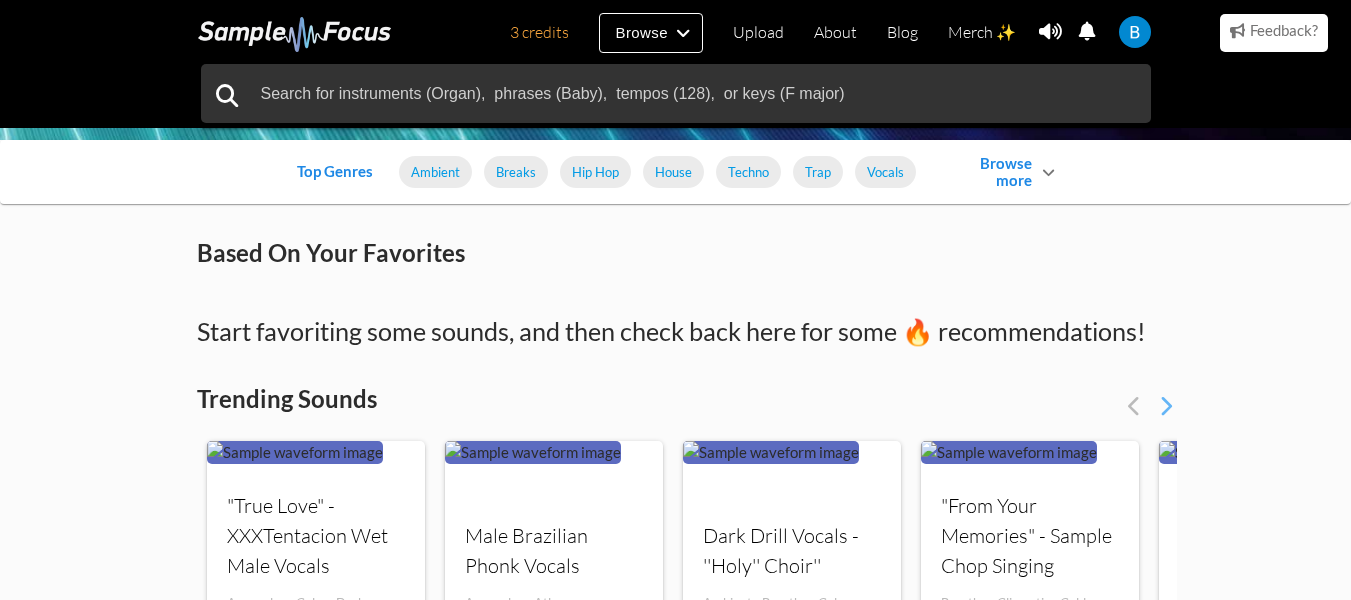 scroll, scrollTop: 668, scrollLeft: 0, axis: vertical 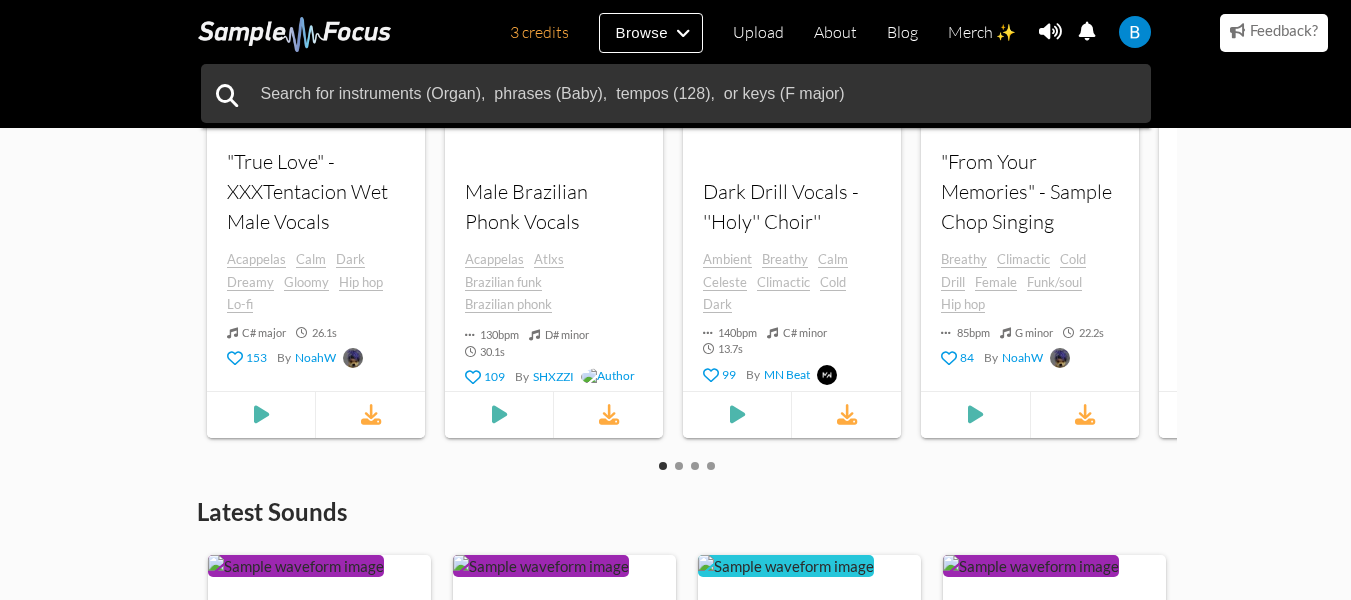 click on "Your browser does not support the audio  element. "True Love" - XXXTentacion Wet Male Vocals Acappelas Calm Dark Dreamy Gloomy Hip hop Lo-fi   C#   major   26.1 s 153 By NoahW" at bounding box center (316, 272) 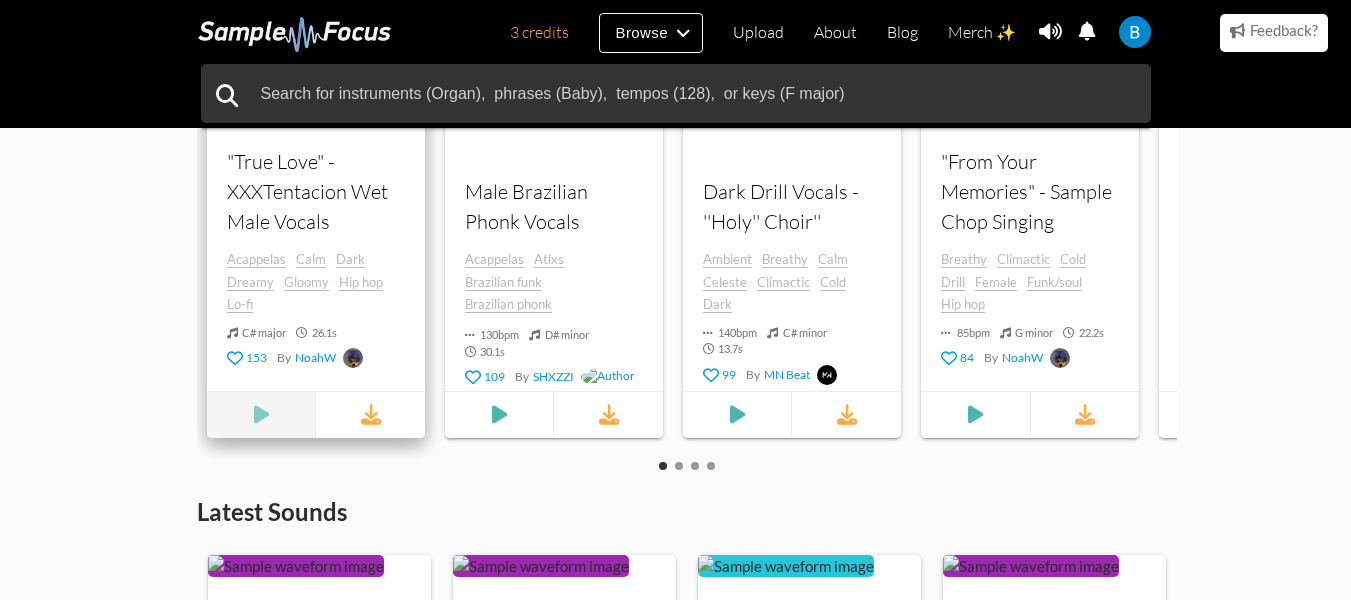 click at bounding box center (261, 415) 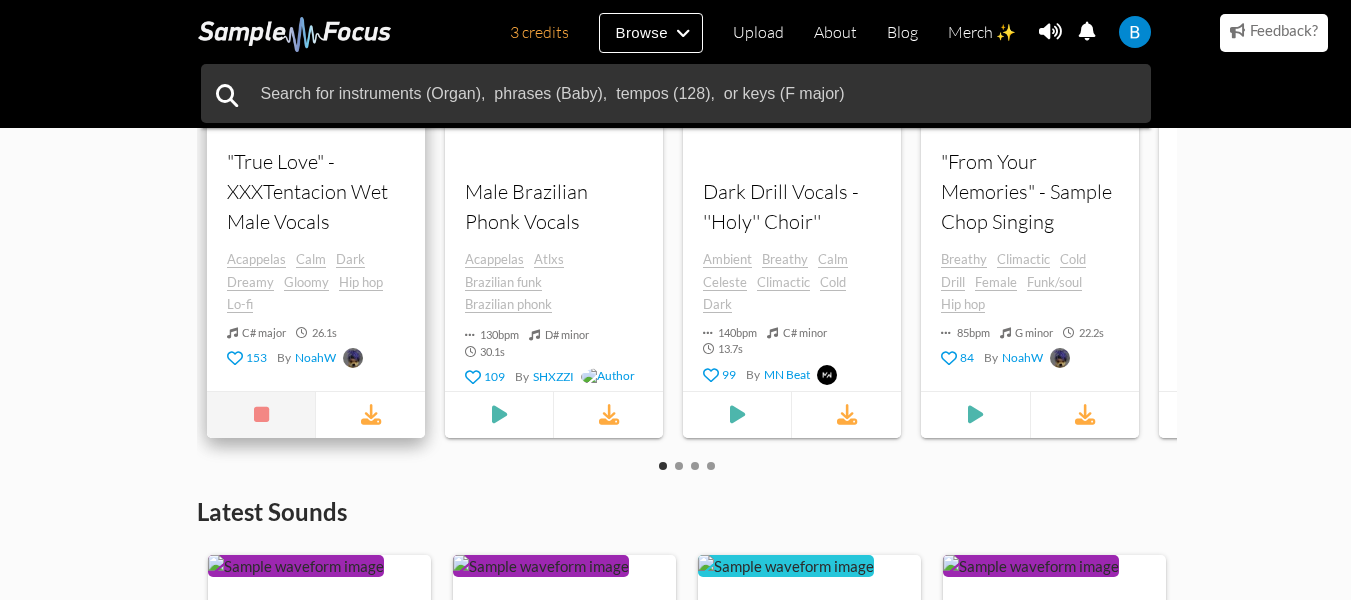 click at bounding box center (261, 415) 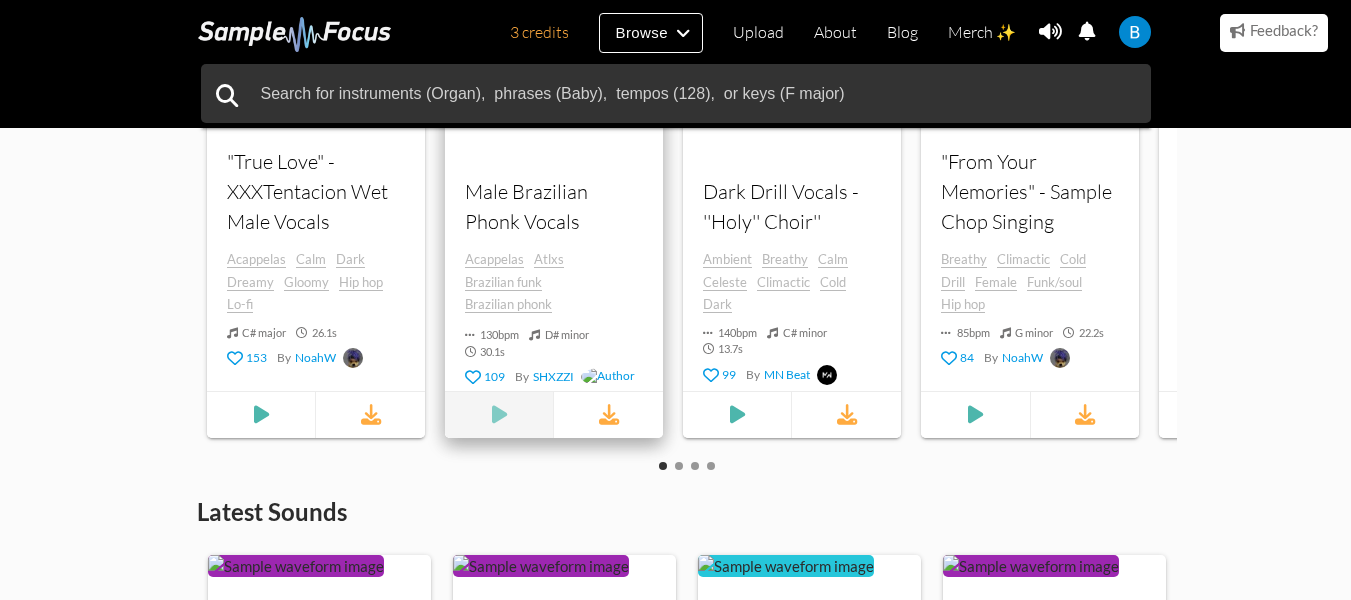 click at bounding box center (499, 415) 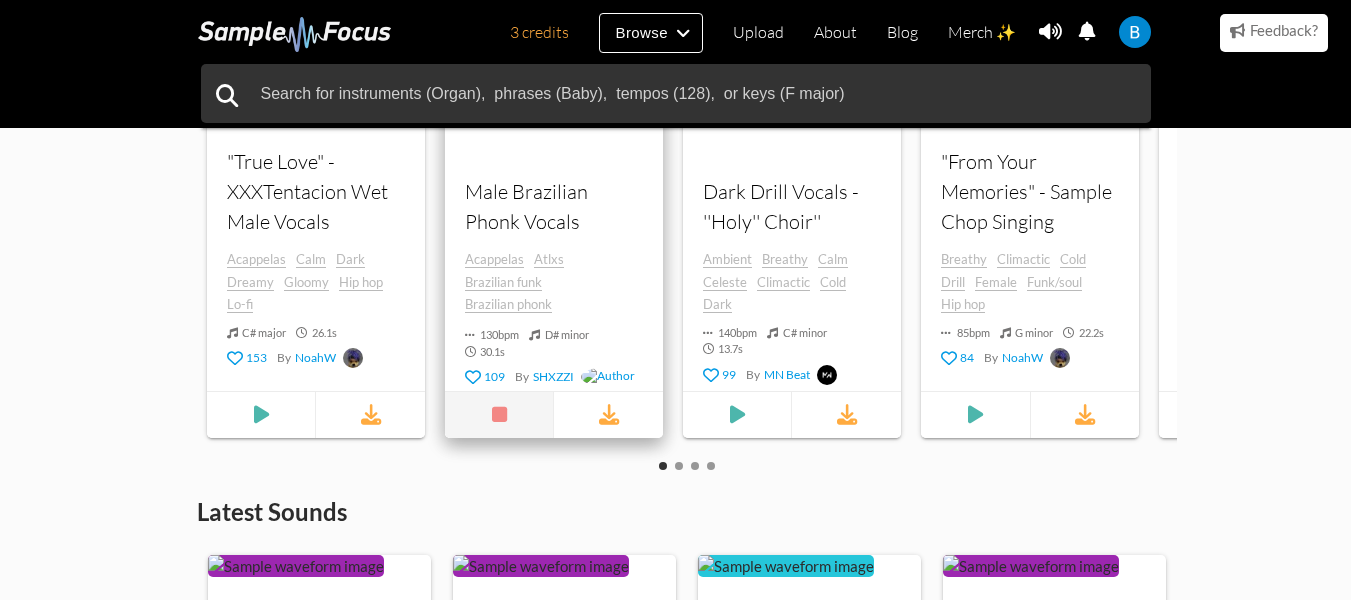 click at bounding box center [499, 415] 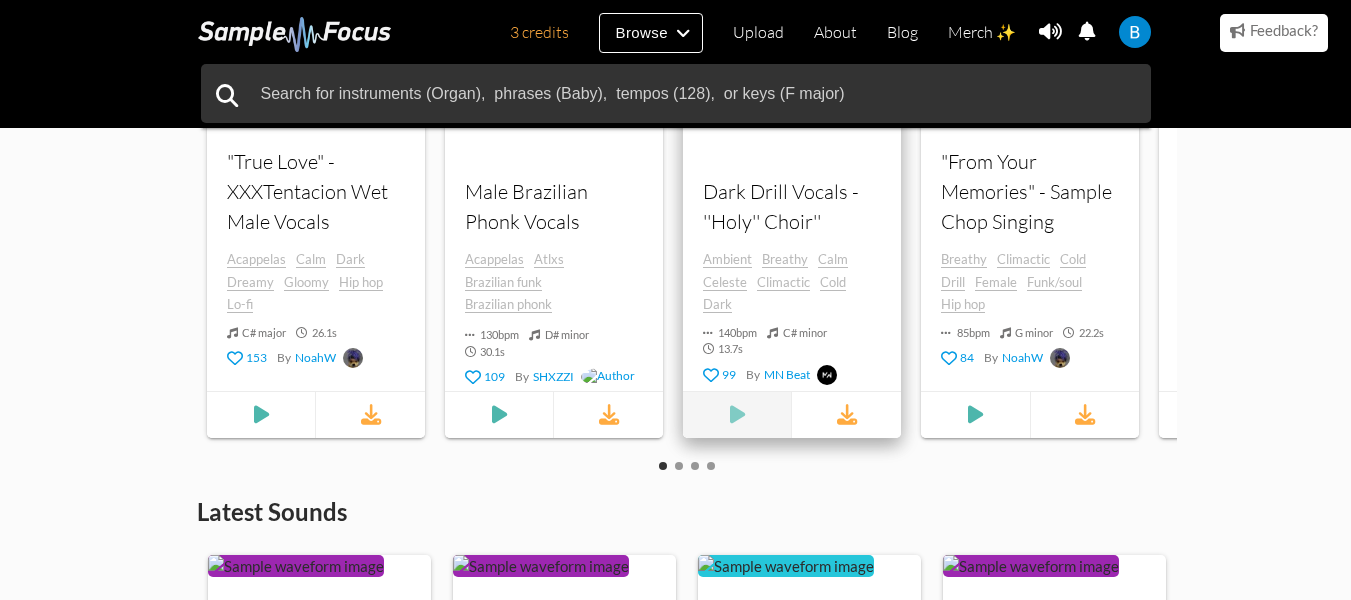 click at bounding box center [261, 415] 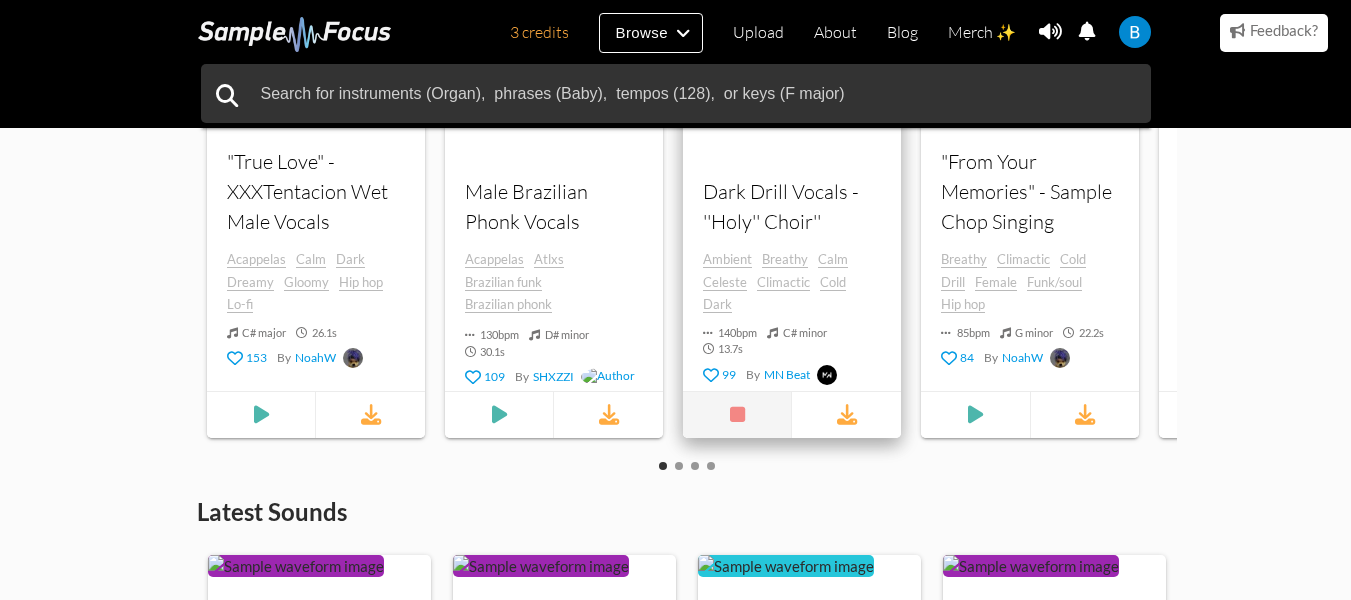 click at bounding box center (737, 415) 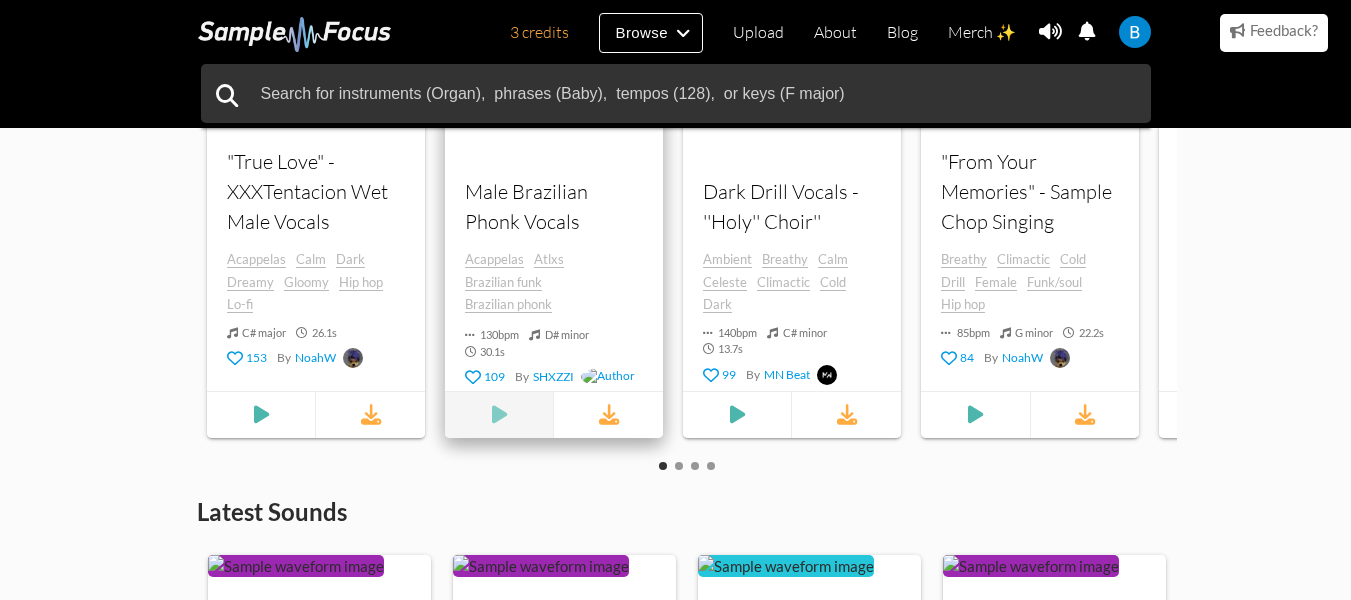 click at bounding box center (500, 415) 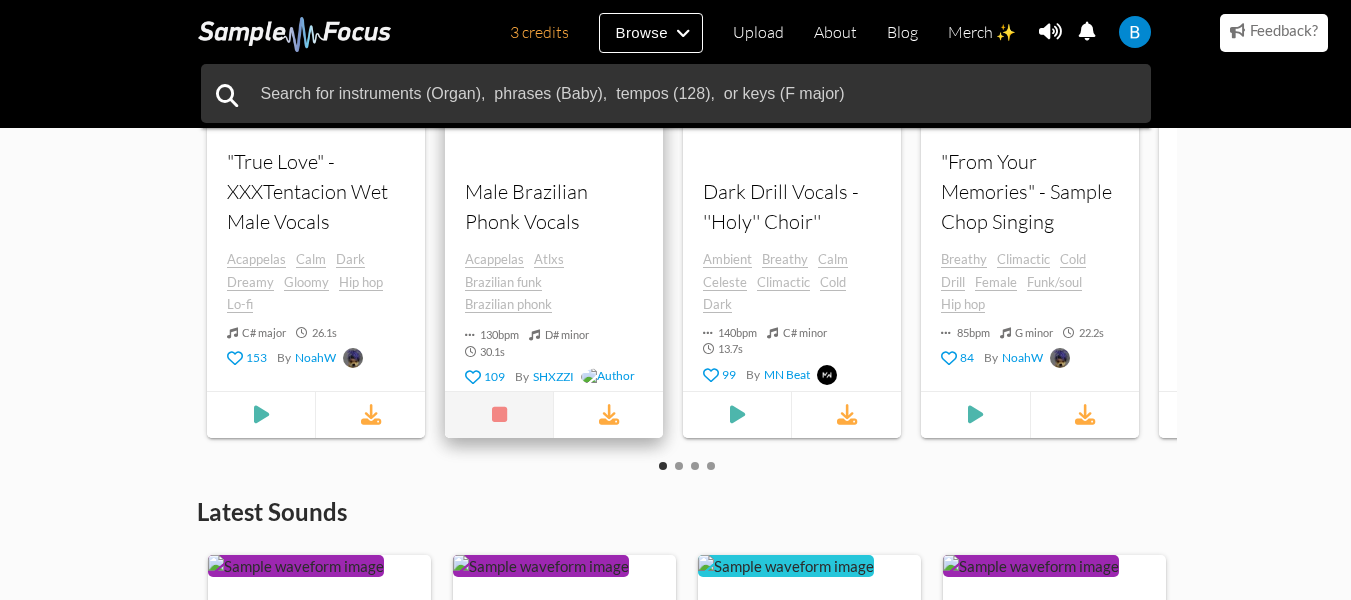 click at bounding box center [500, 415] 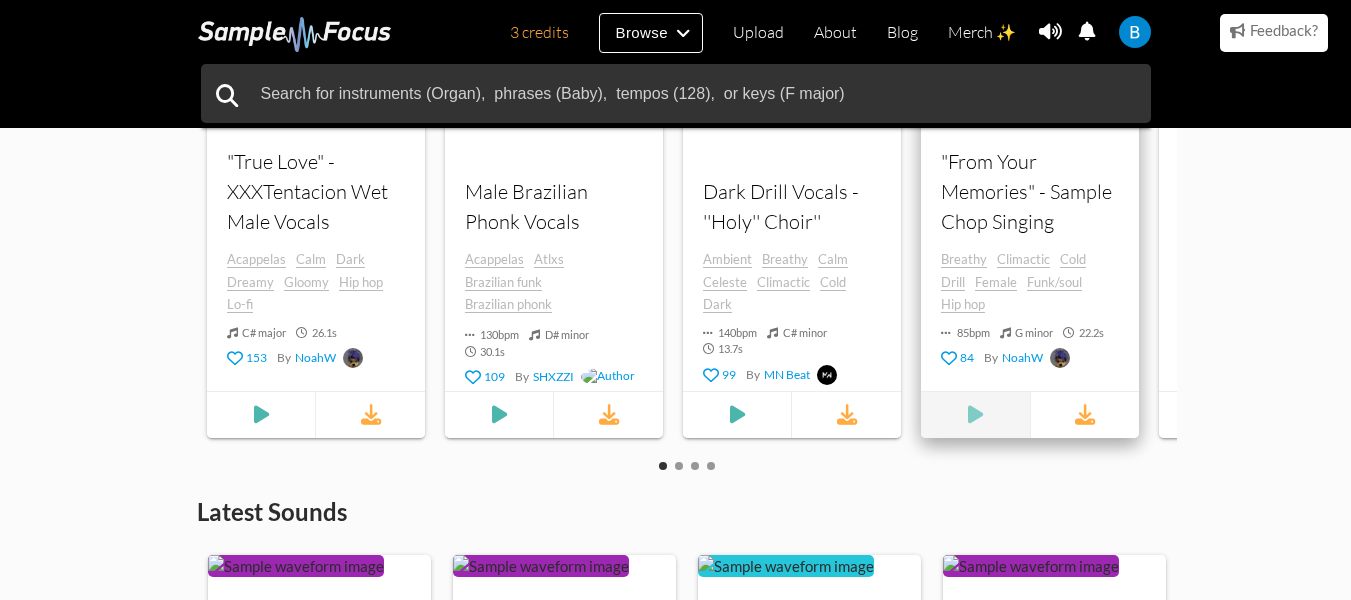 click at bounding box center (262, 415) 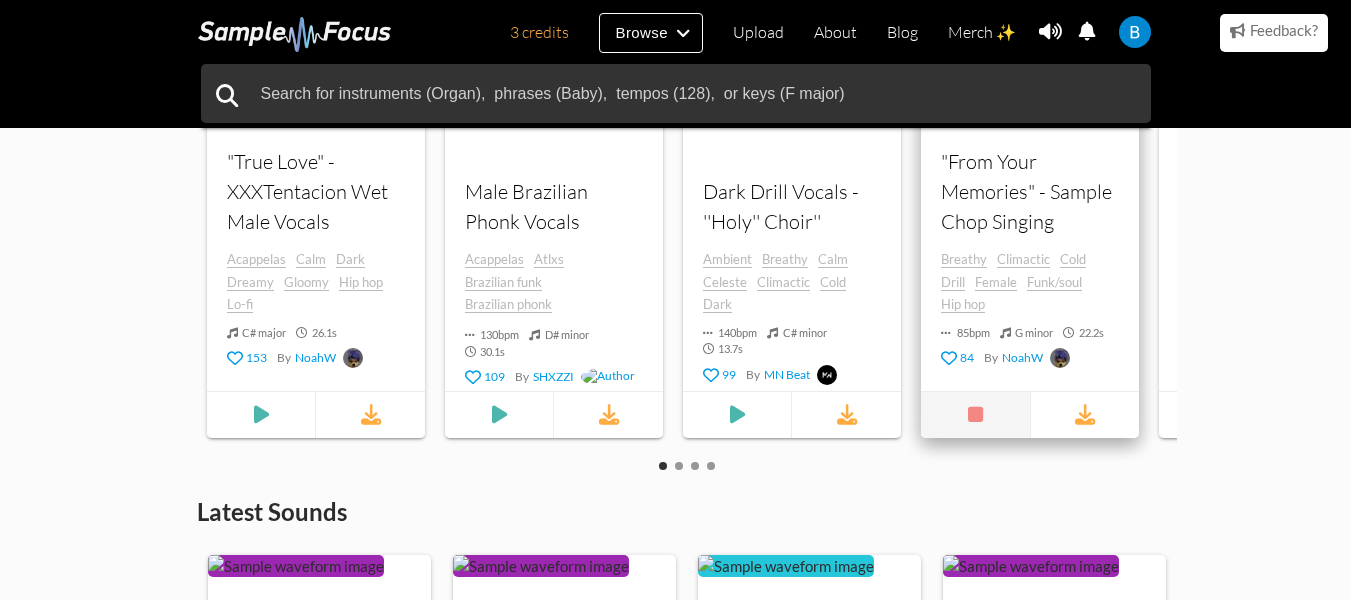 click at bounding box center [976, 415] 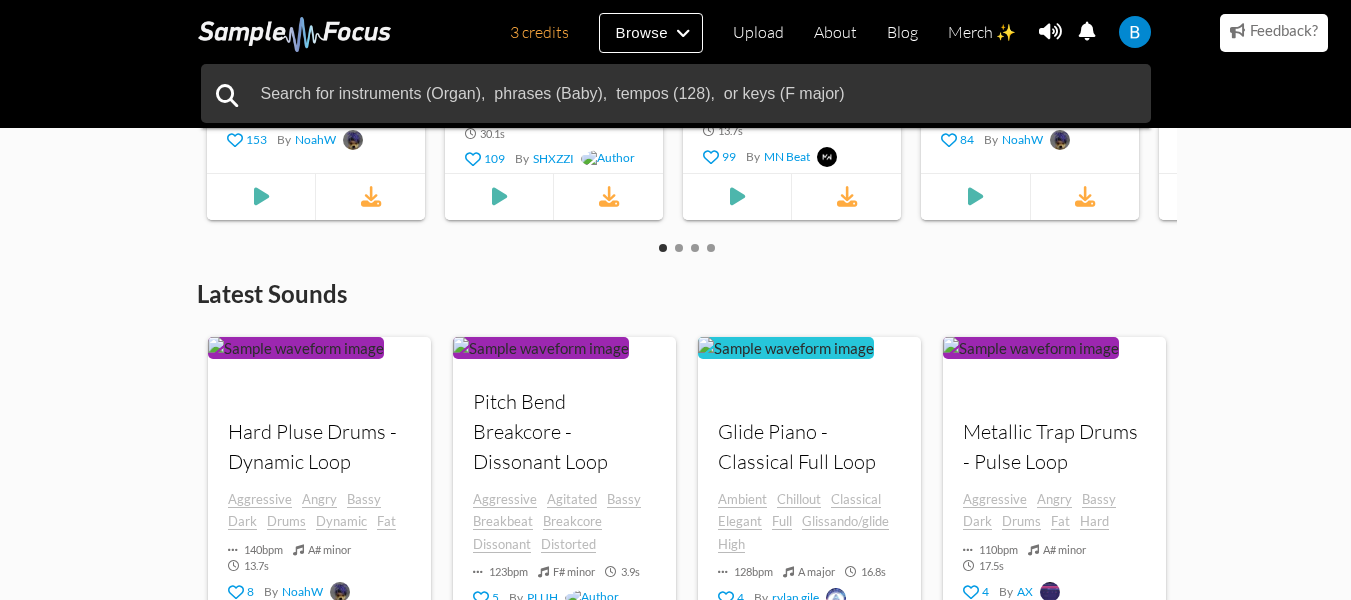 scroll, scrollTop: 1024, scrollLeft: 0, axis: vertical 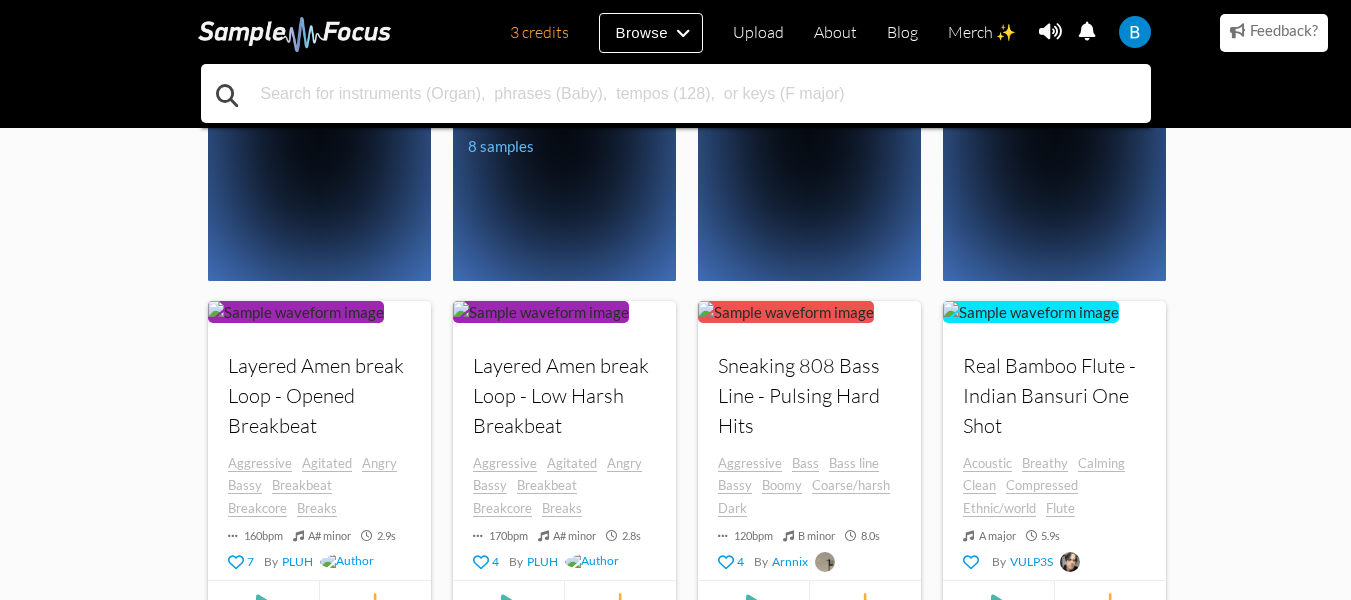 click at bounding box center (676, 93) 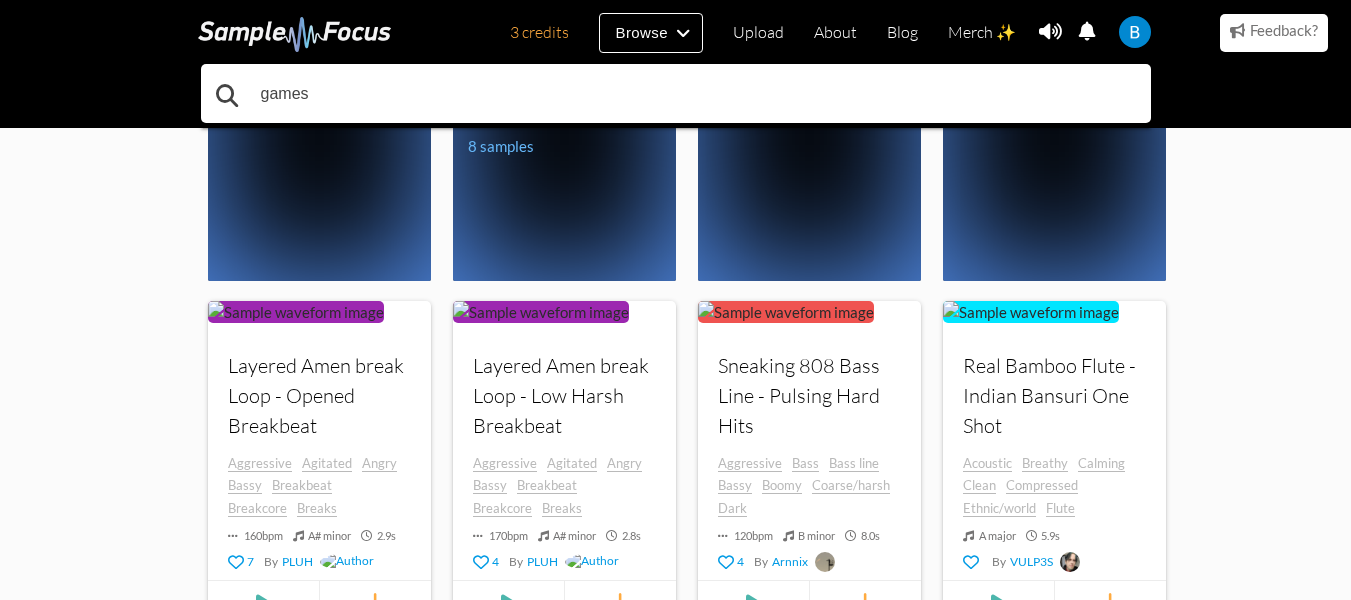 type on "games" 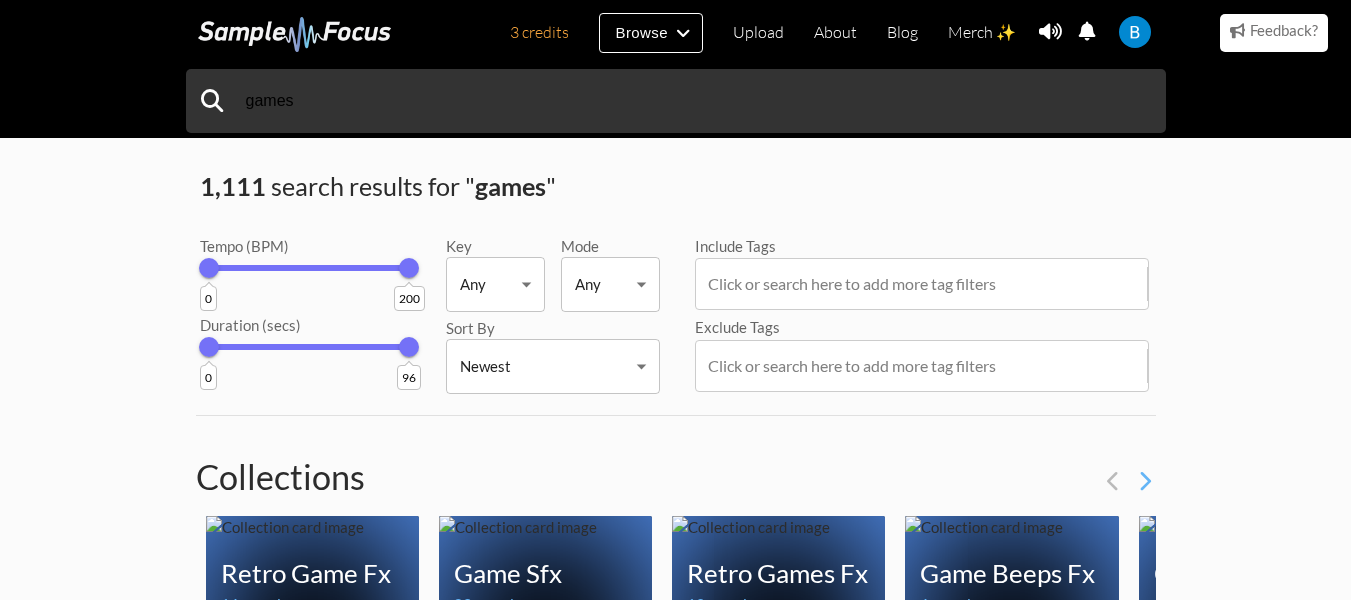 scroll, scrollTop: 215, scrollLeft: 0, axis: vertical 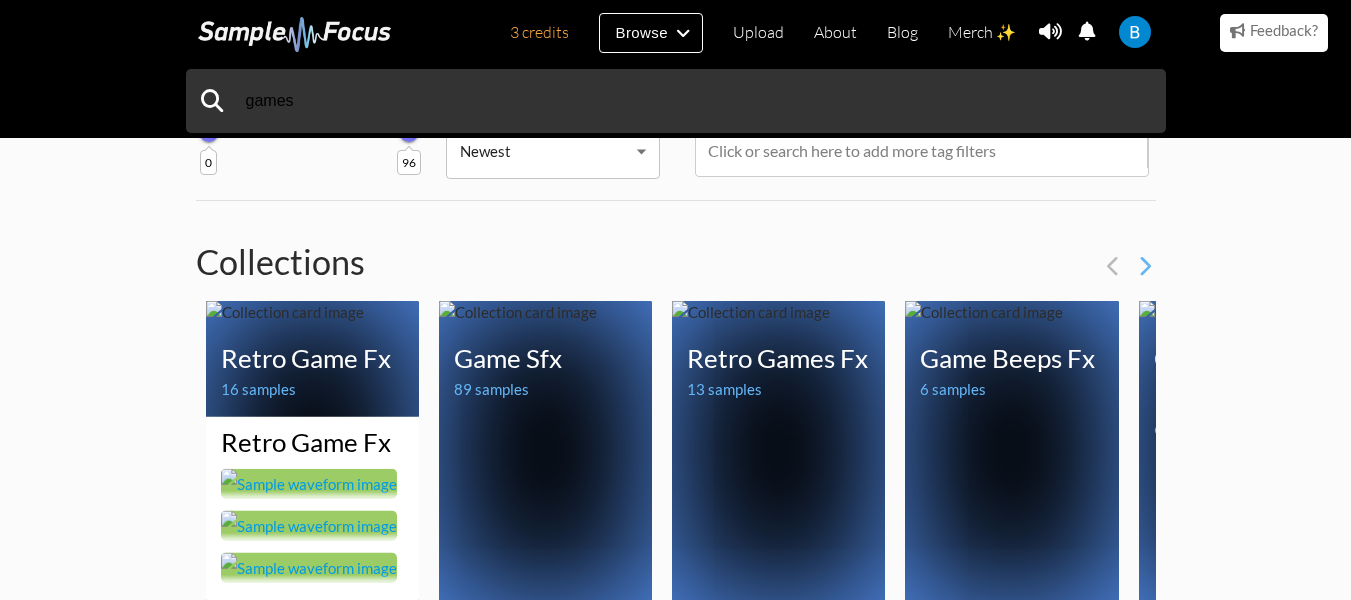 click at bounding box center (309, 484) 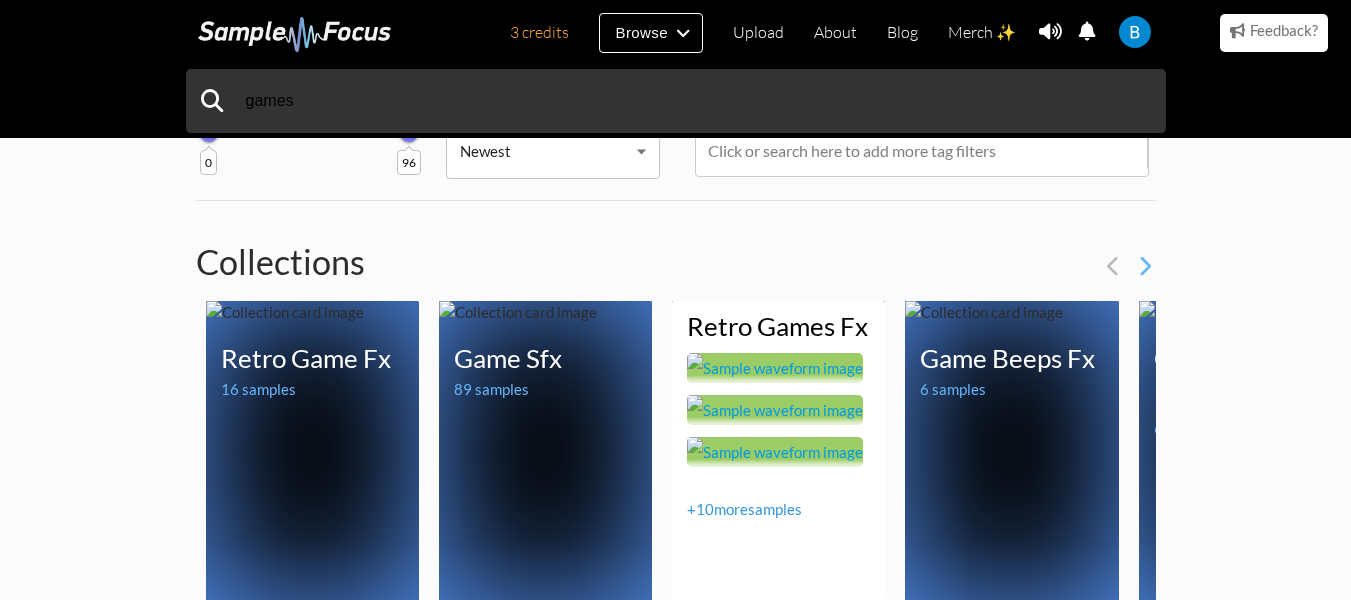click on "Retro Games Fx" at bounding box center [777, 326] 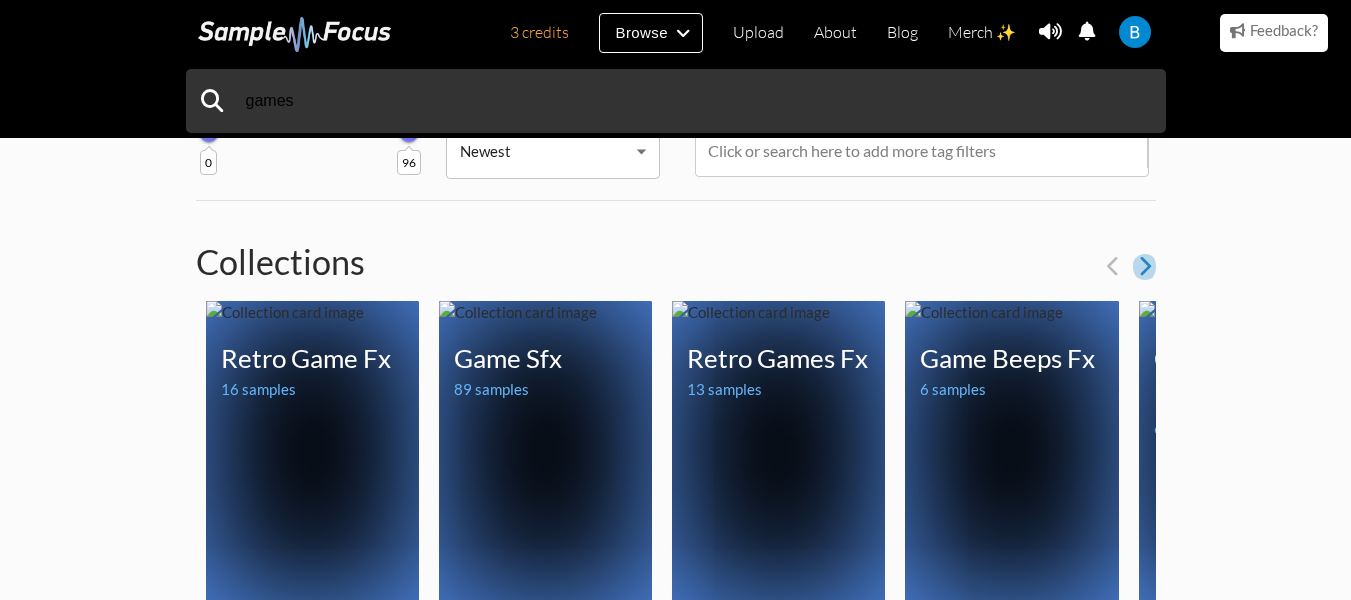 click at bounding box center (1144, 266) 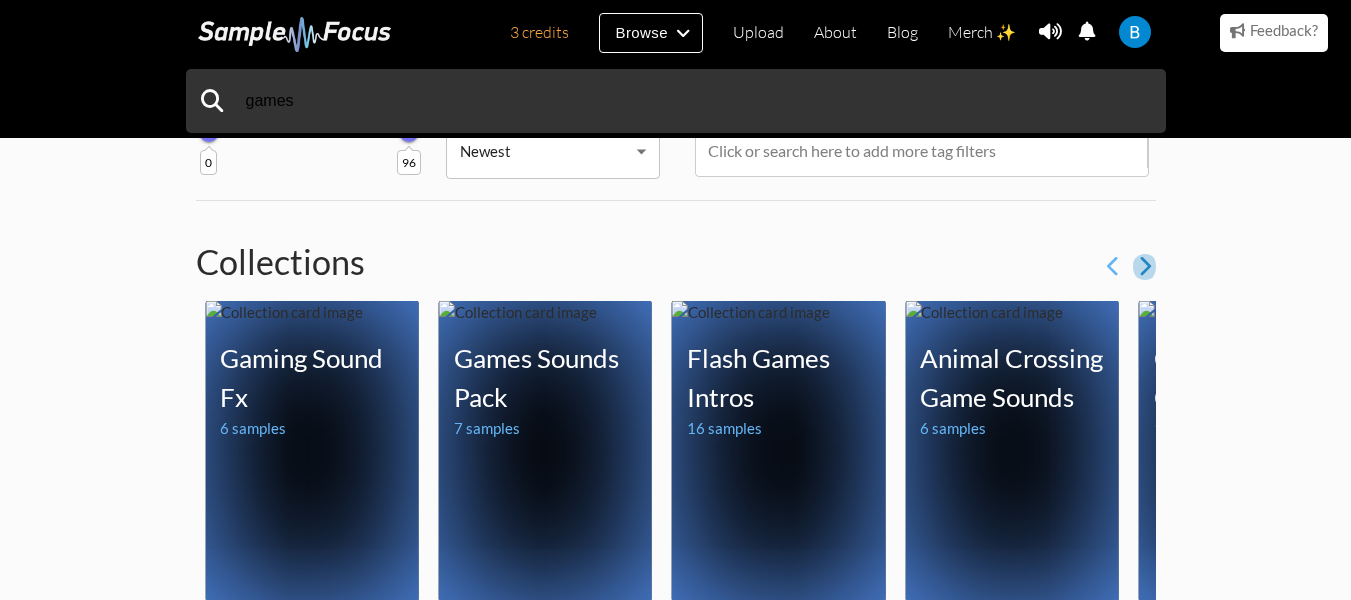 click at bounding box center [1144, 266] 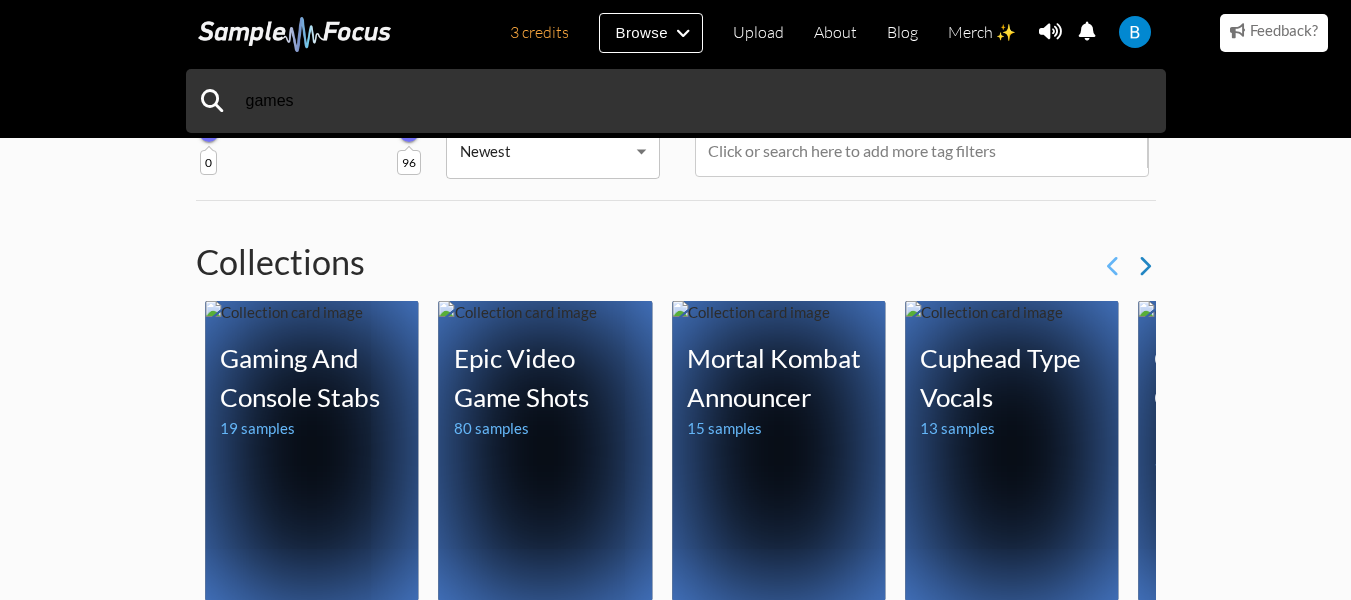click at bounding box center [1144, 266] 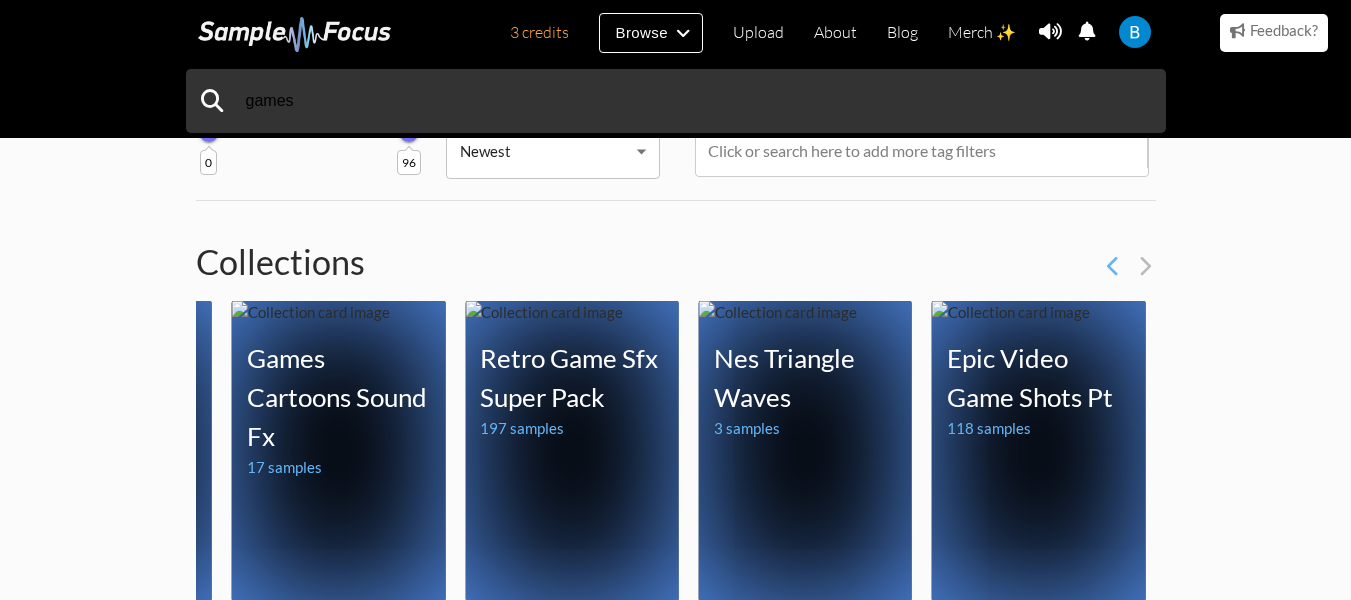 click at bounding box center (295, 34) 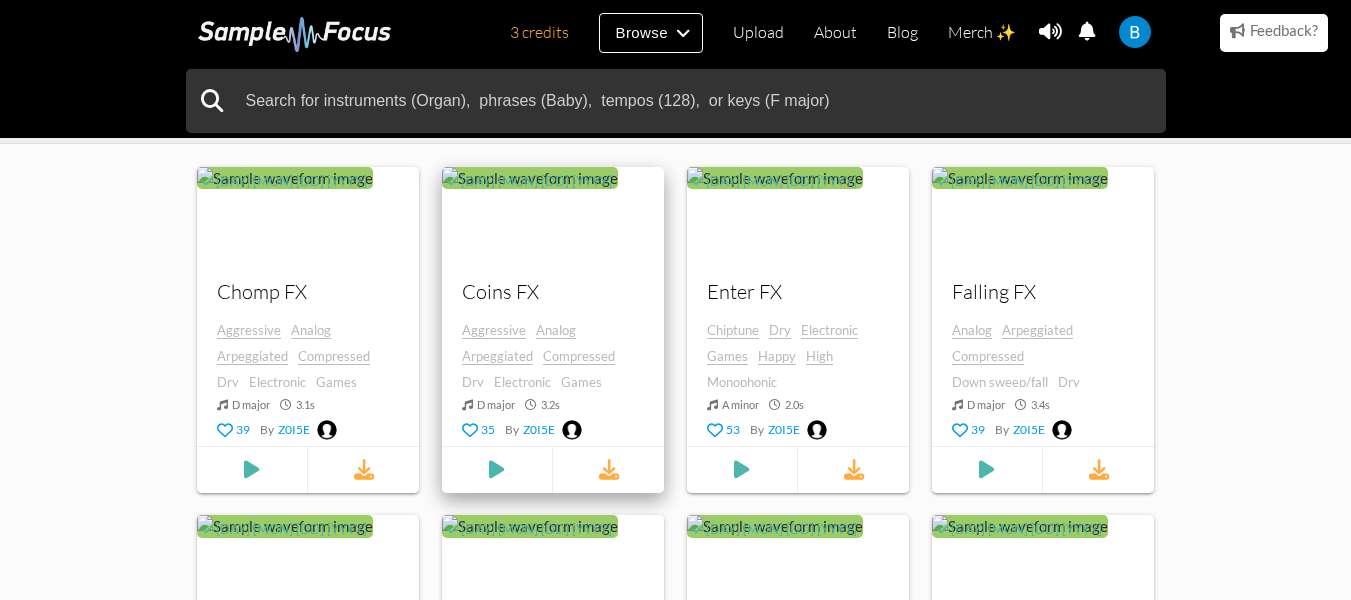 scroll, scrollTop: 469, scrollLeft: 0, axis: vertical 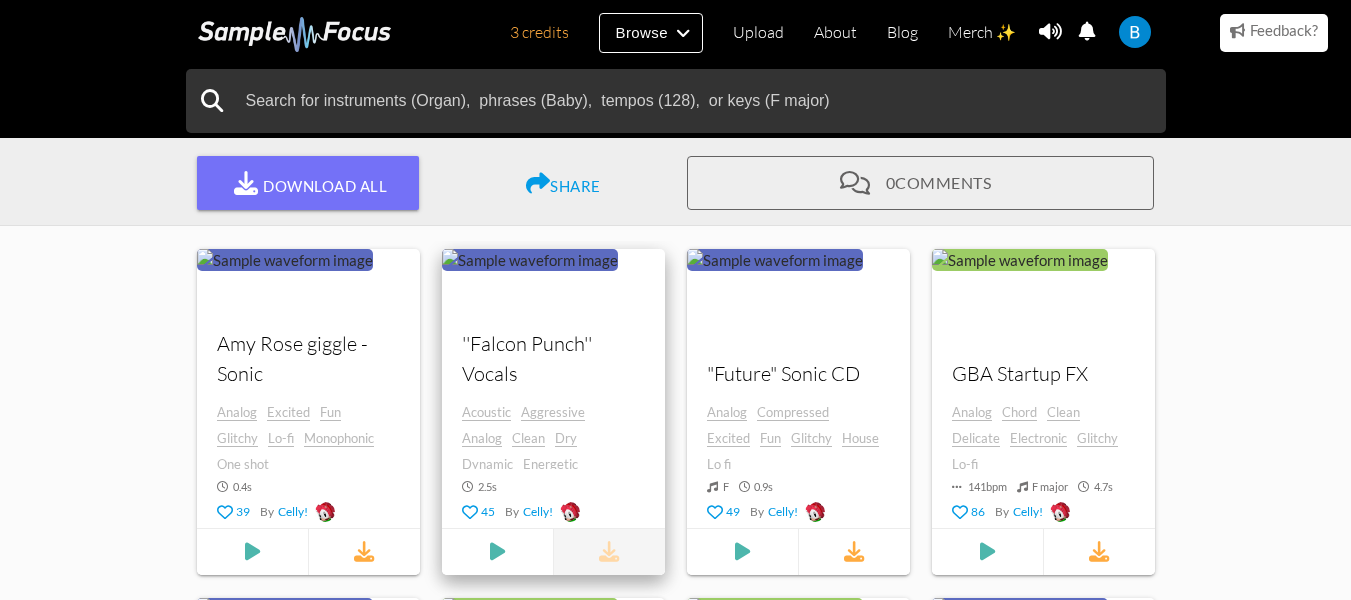 click at bounding box center [609, 552] 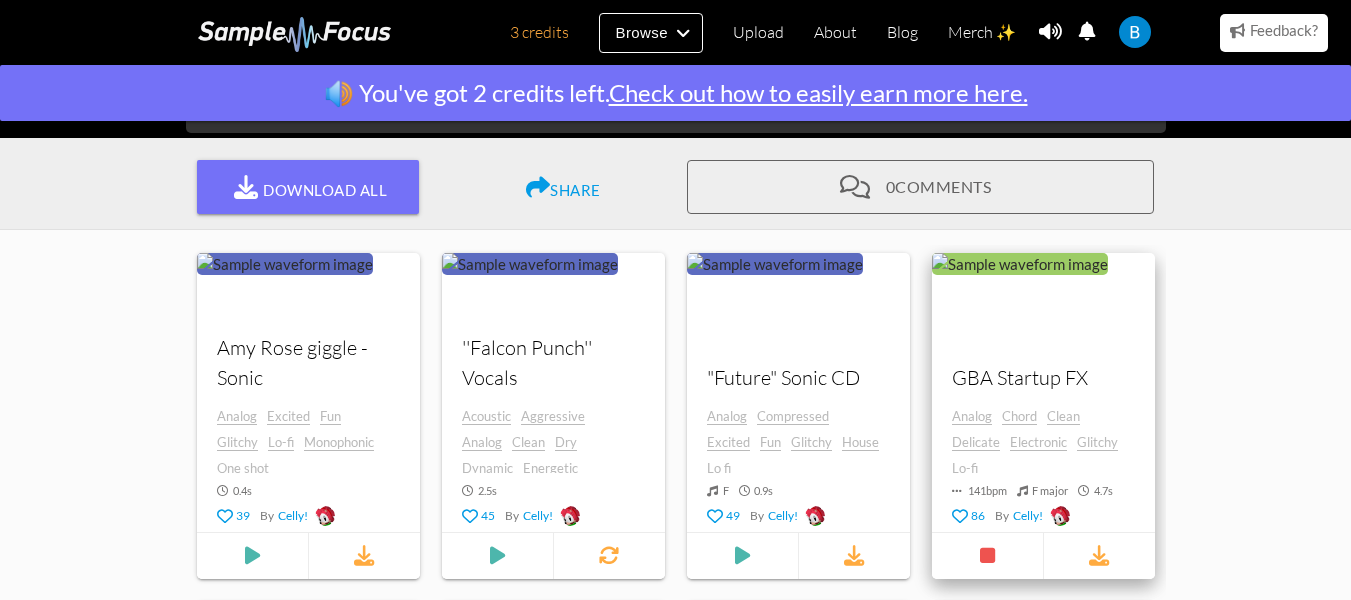 scroll, scrollTop: 422, scrollLeft: 0, axis: vertical 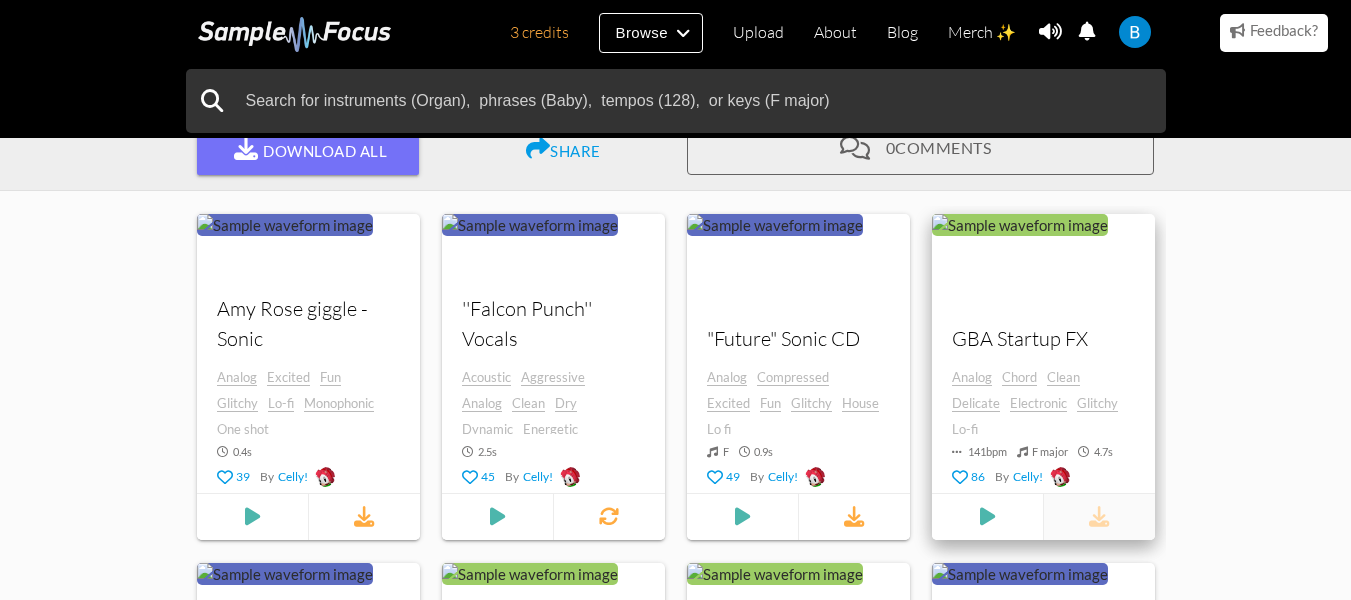 click at bounding box center (1099, 517) 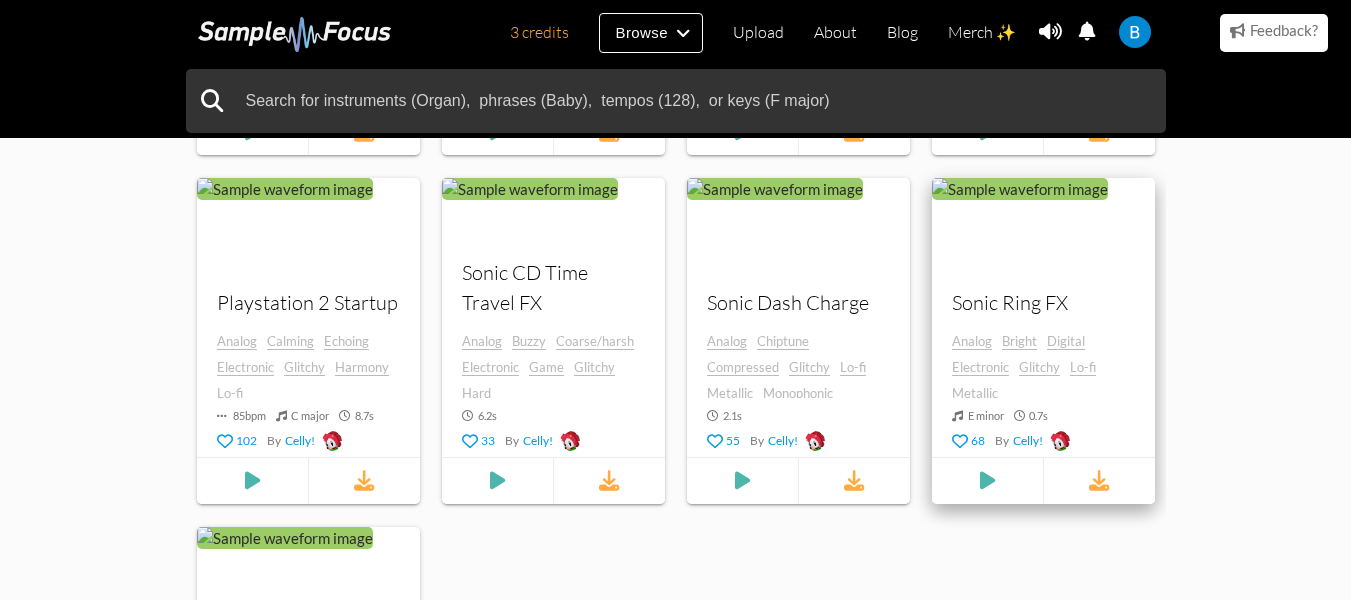 scroll, scrollTop: 1168, scrollLeft: 0, axis: vertical 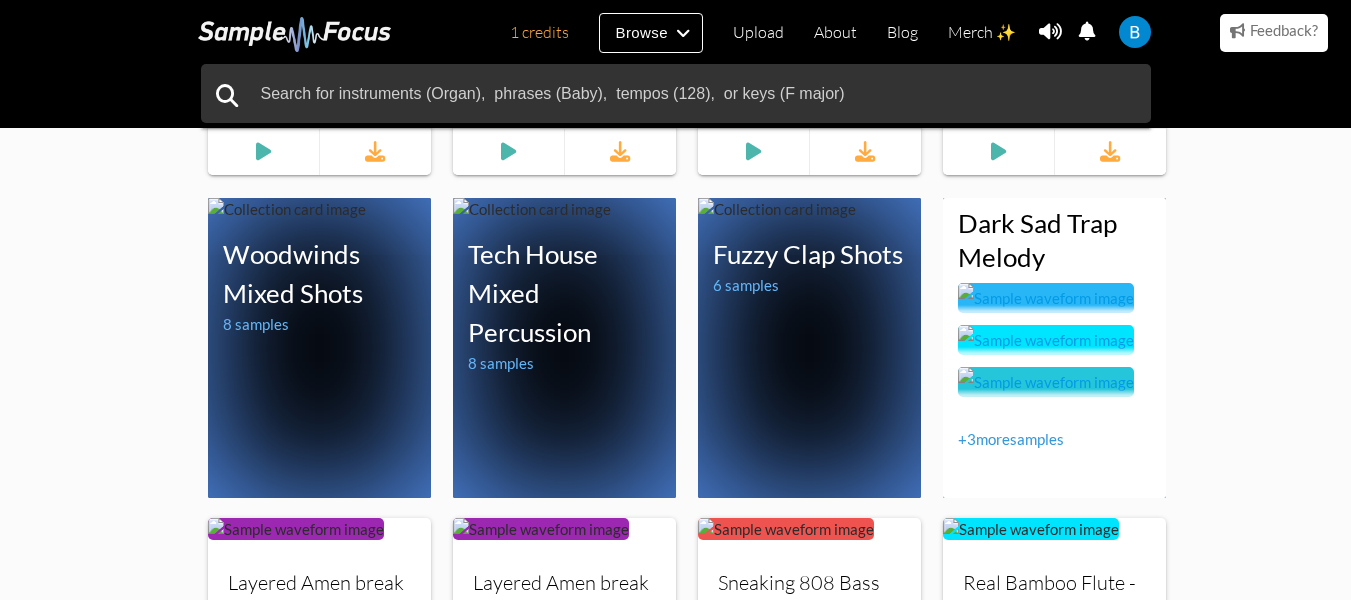 click on "Dark Sad Trap Melody" at bounding box center [1037, 239] 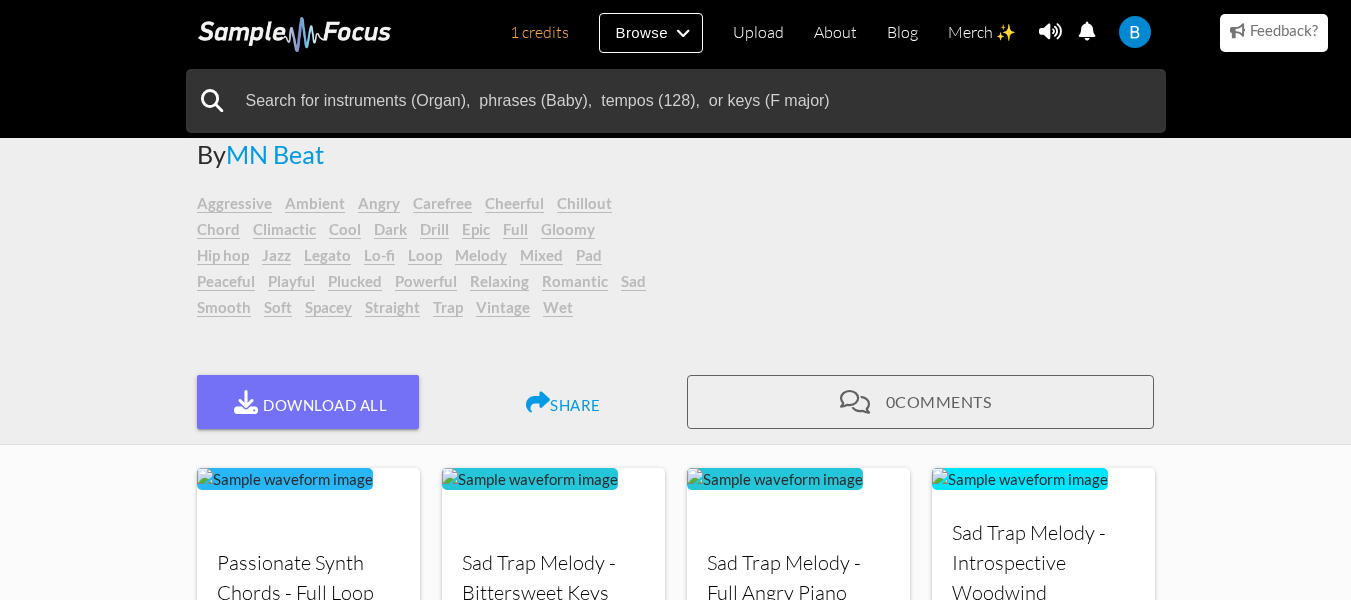 scroll, scrollTop: 234, scrollLeft: 0, axis: vertical 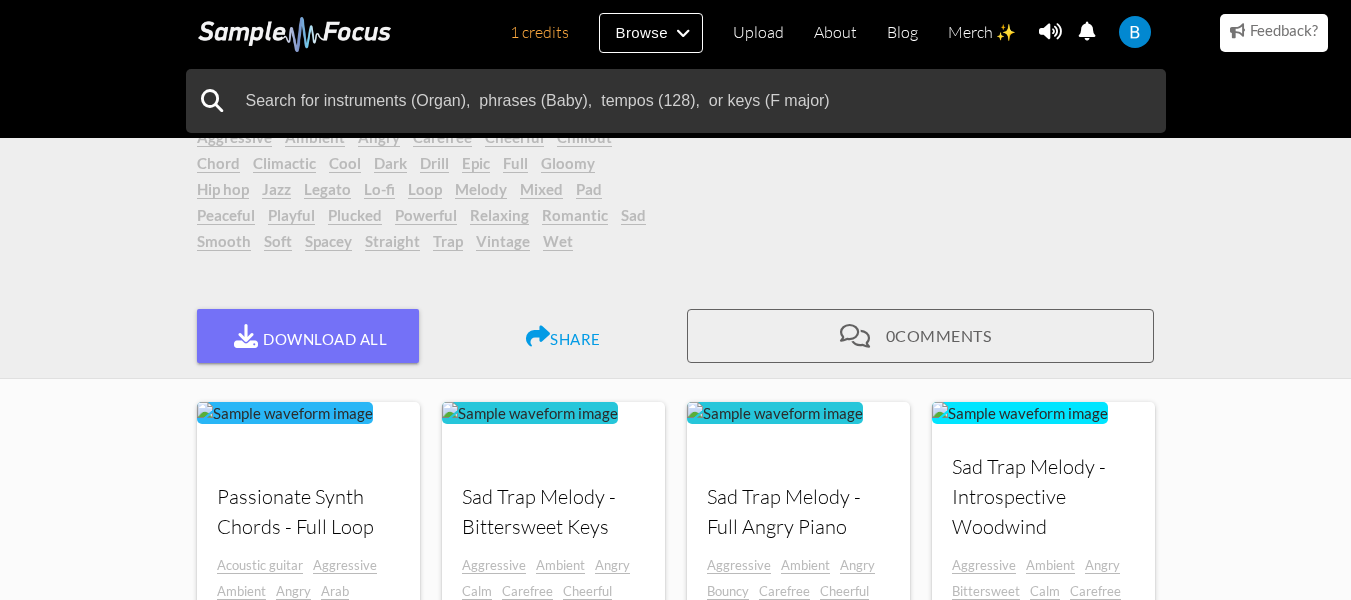click on "Trap" at bounding box center (448, 241) 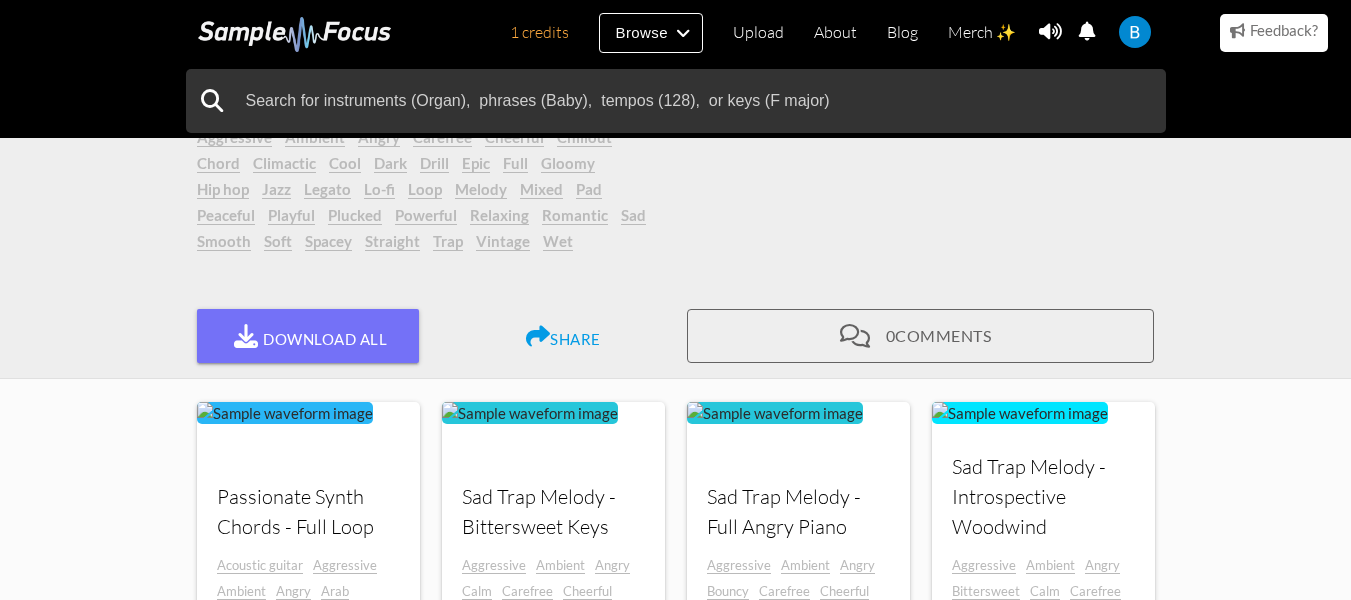 click at bounding box center (295, 34) 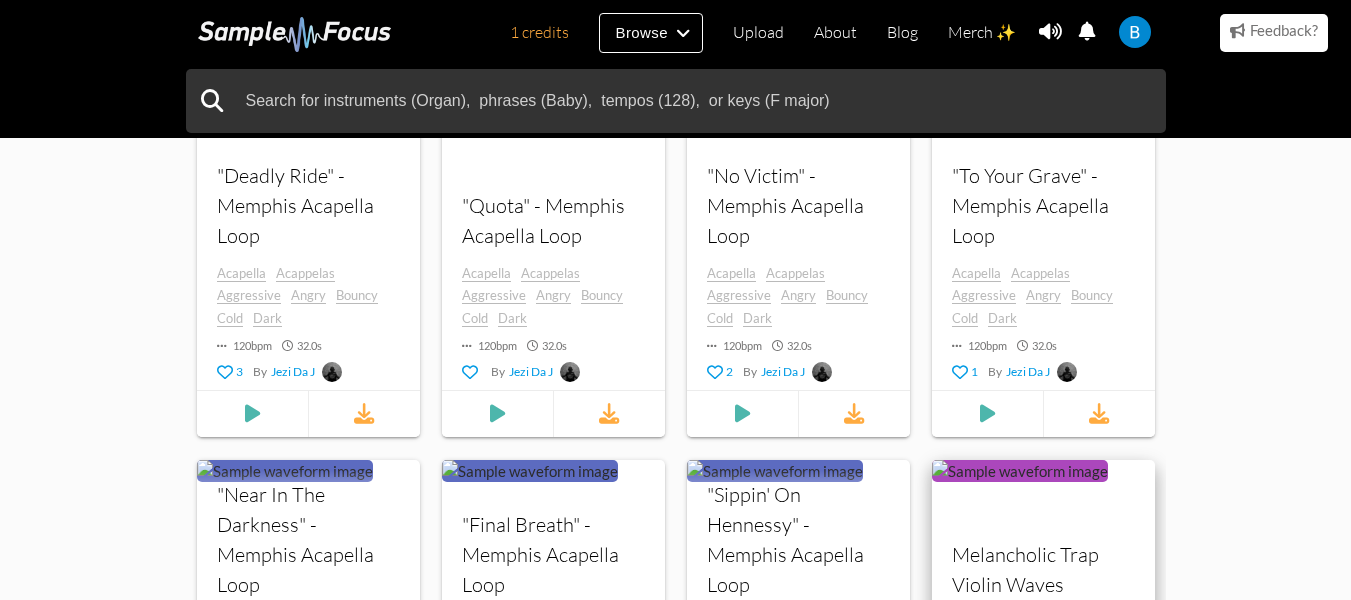 scroll, scrollTop: 1056, scrollLeft: 0, axis: vertical 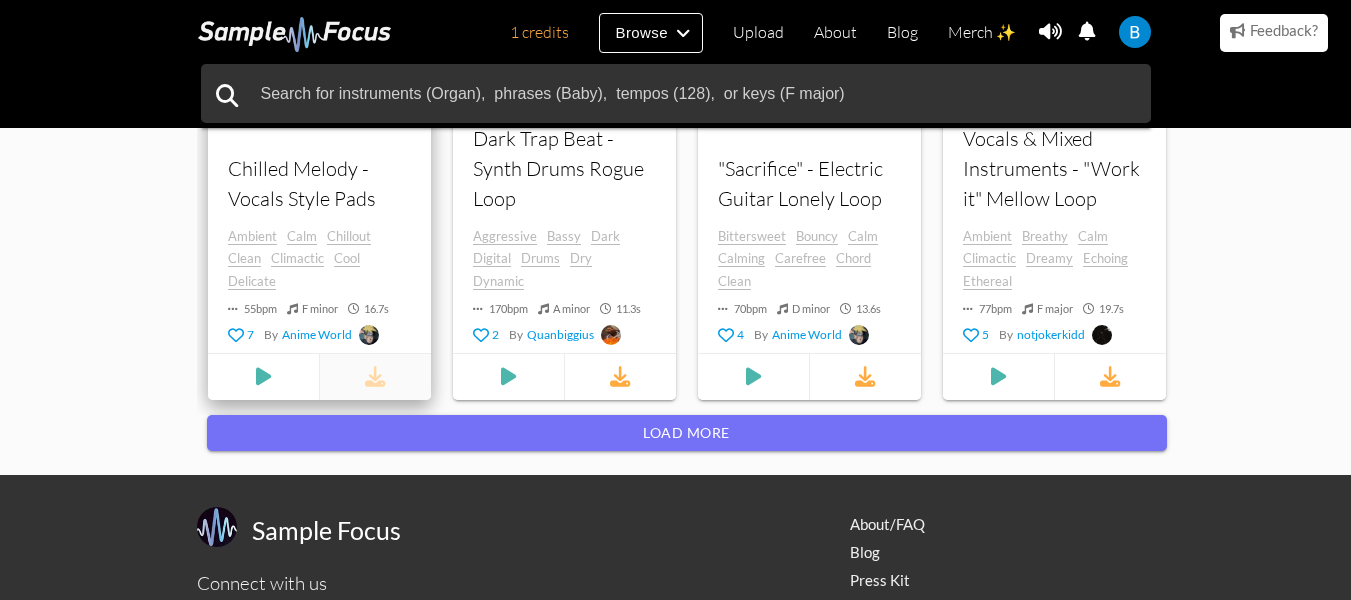 click at bounding box center (374, 376) 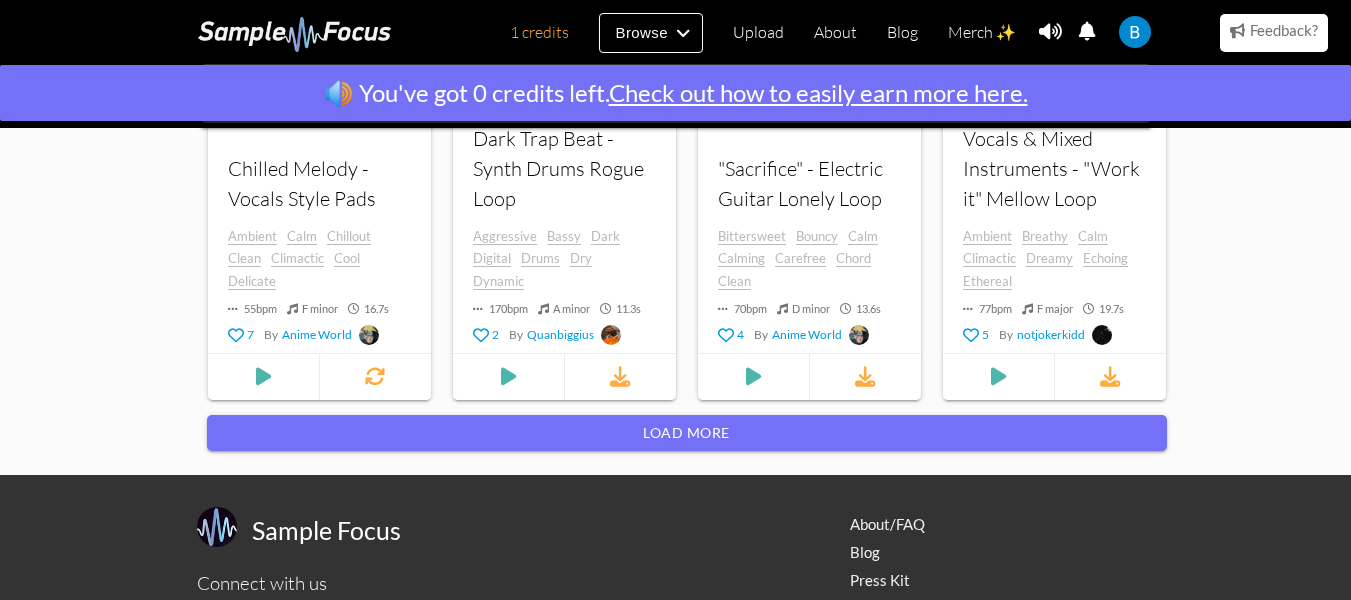 click at bounding box center (295, 34) 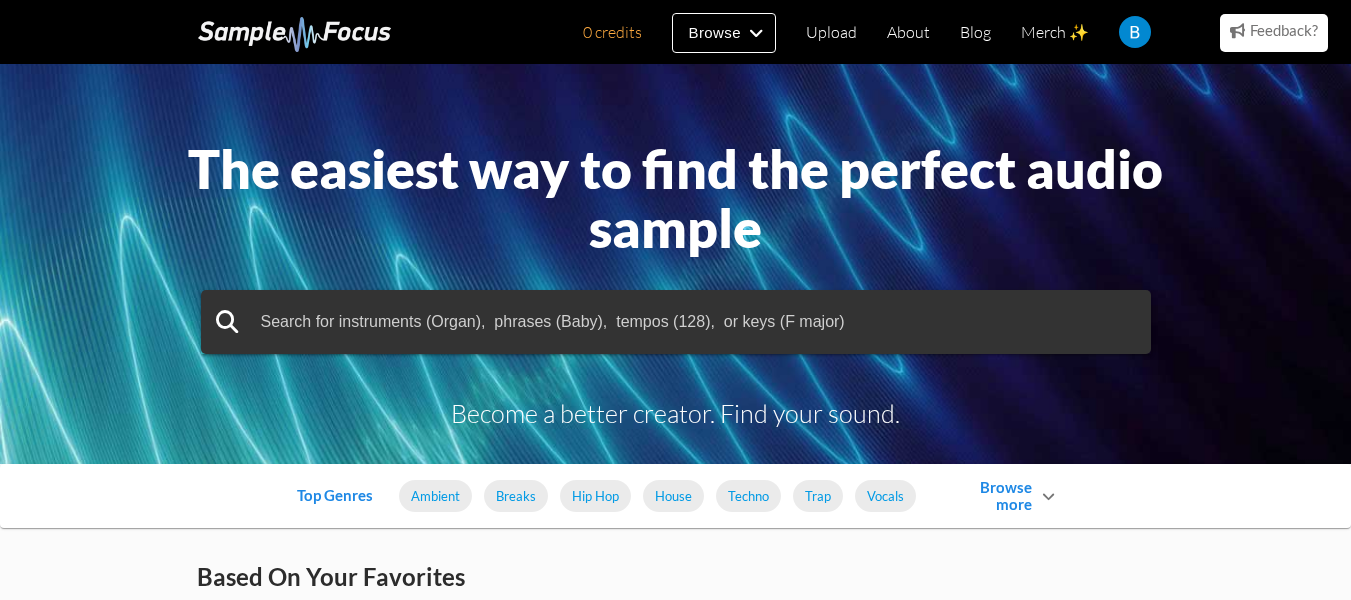 scroll, scrollTop: 0, scrollLeft: 0, axis: both 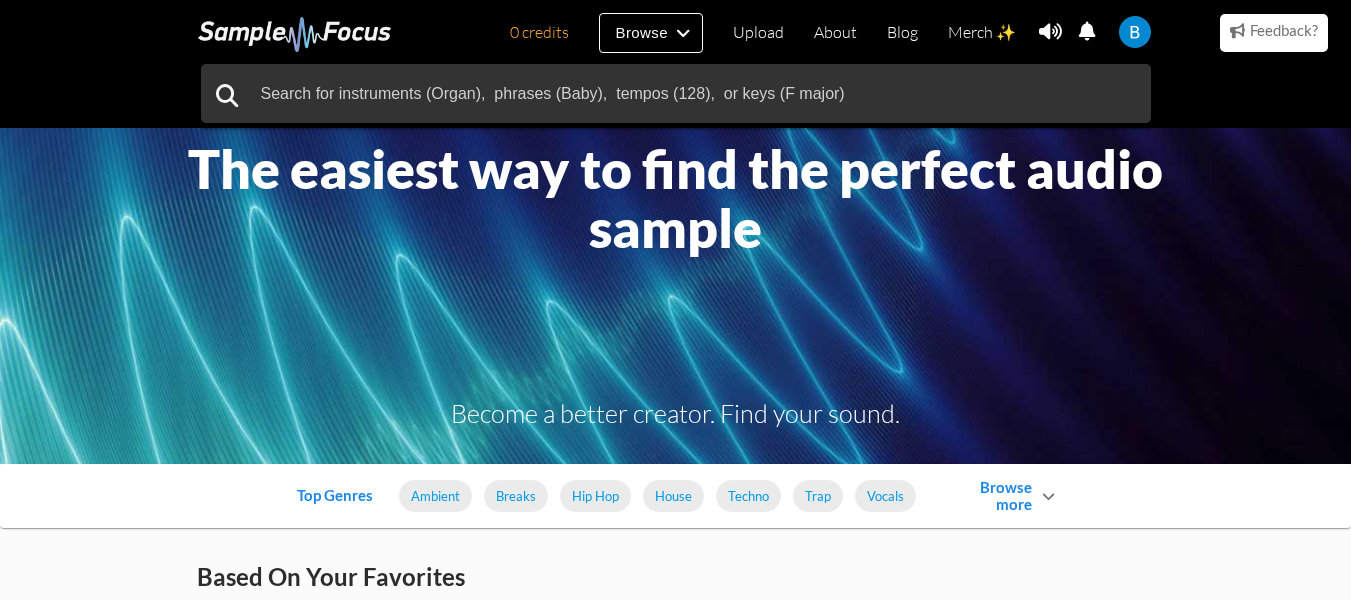 click on "Pitch Bend Breakcore - Dissonant Loop" at bounding box center (564, 1317) 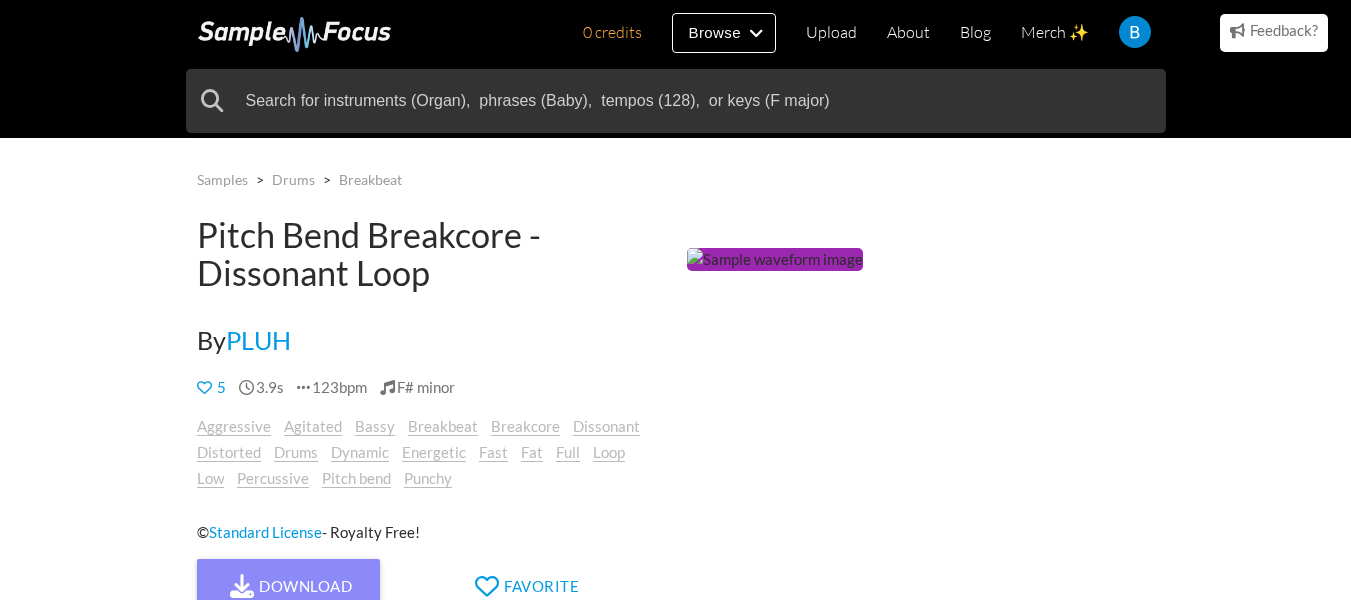 click on "Download" at bounding box center (289, 586) 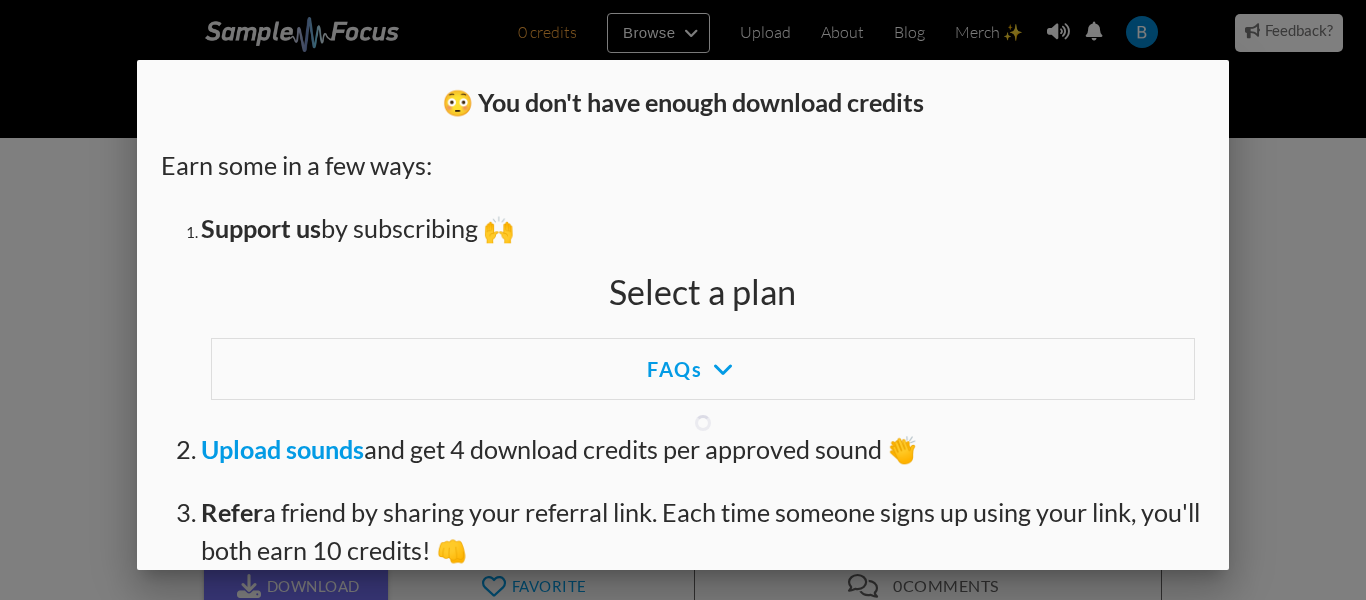 click at bounding box center (683, 225) 